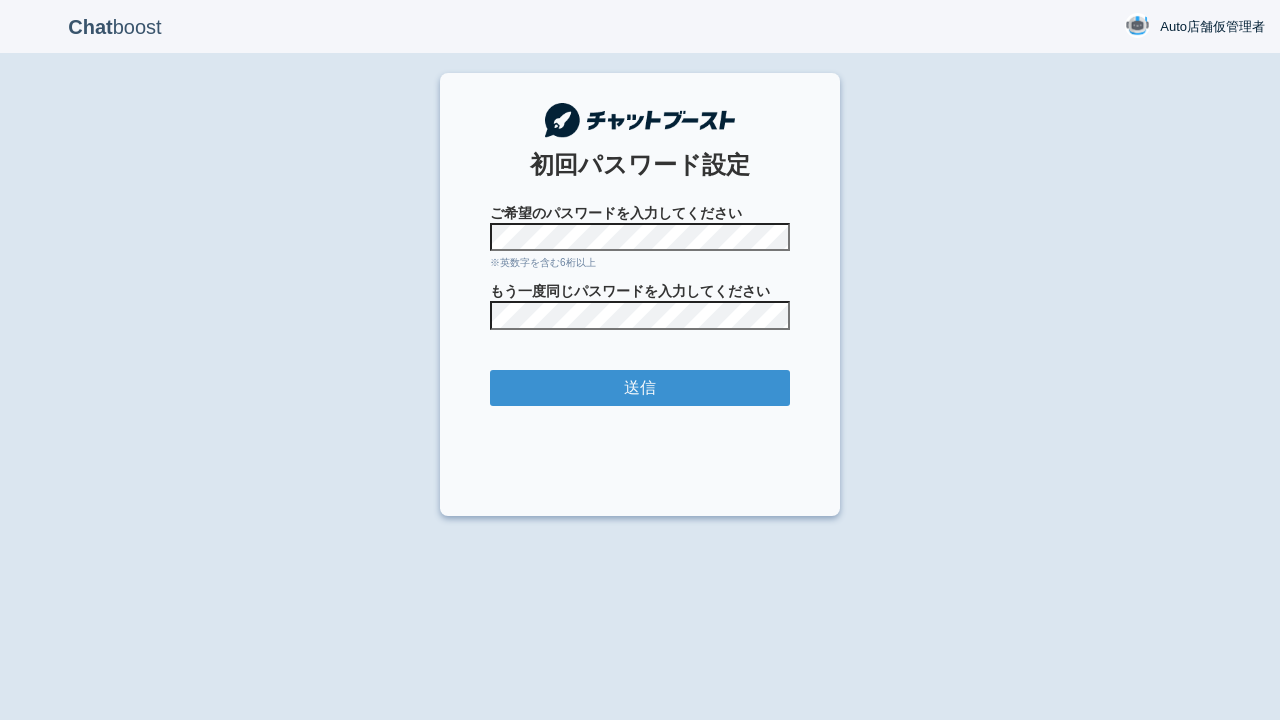scroll, scrollTop: 0, scrollLeft: 0, axis: both 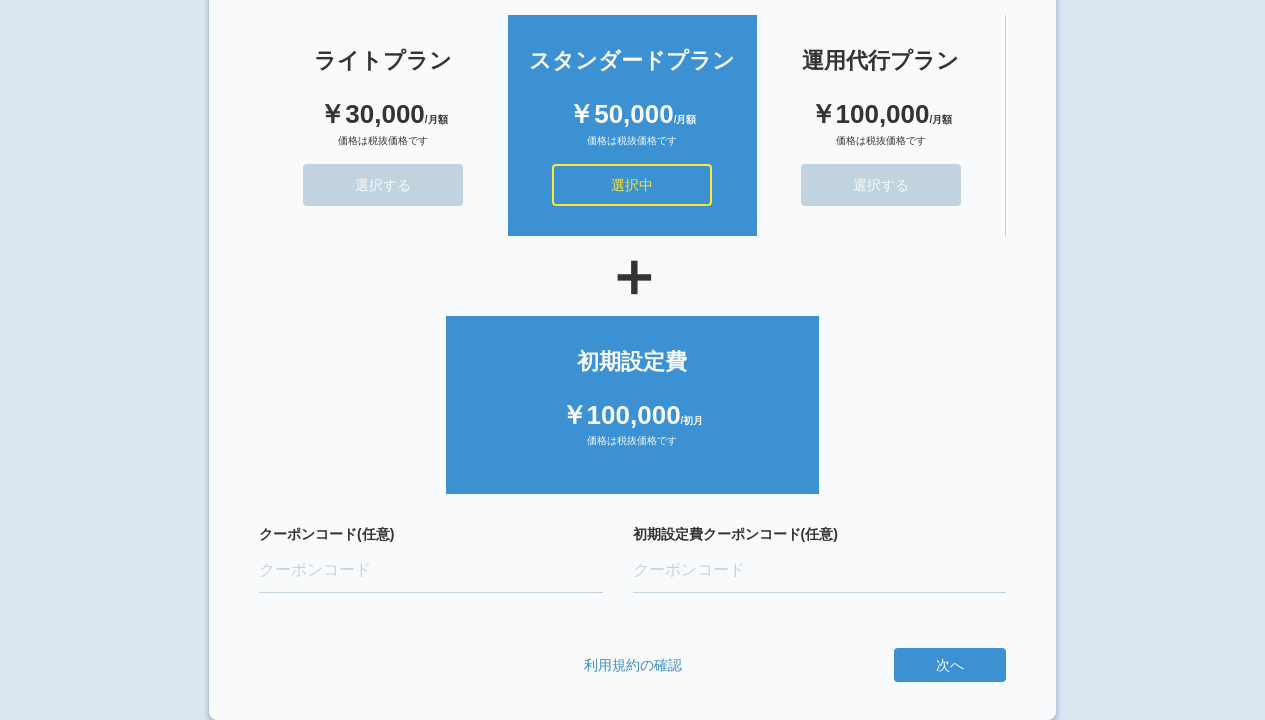 click on "次へ" at bounding box center (0, 0) 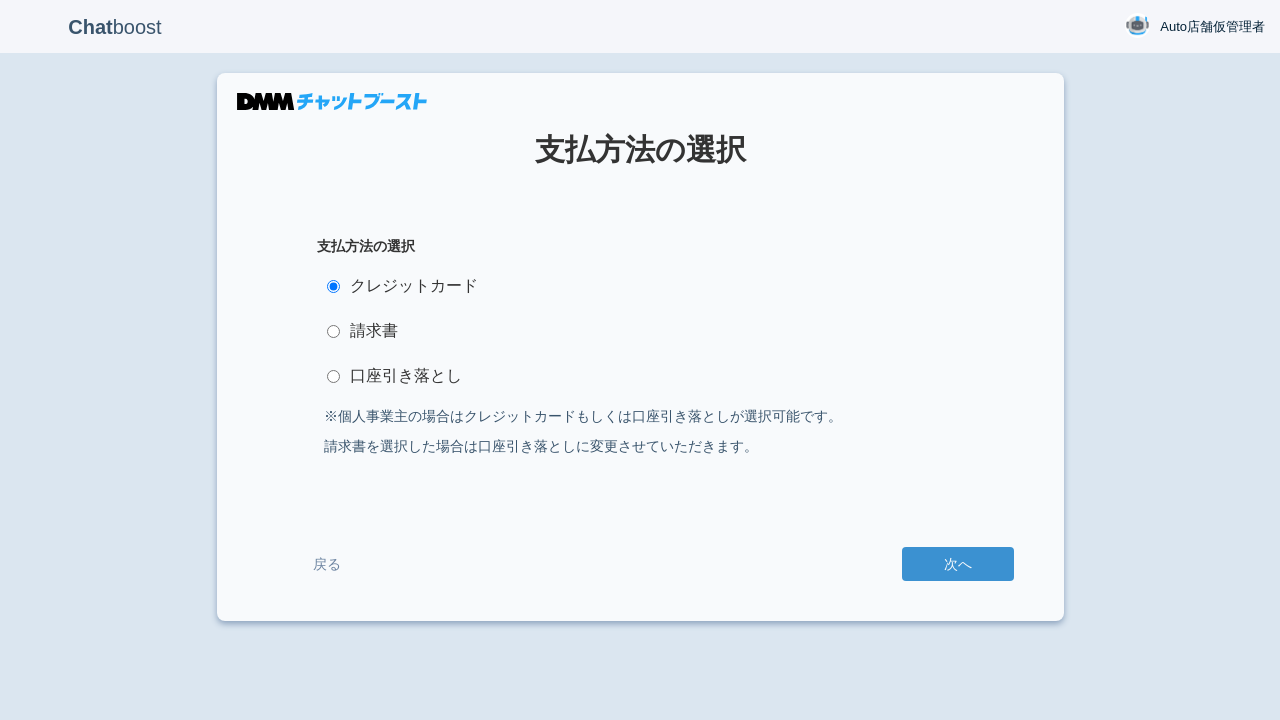 scroll, scrollTop: 0, scrollLeft: 0, axis: both 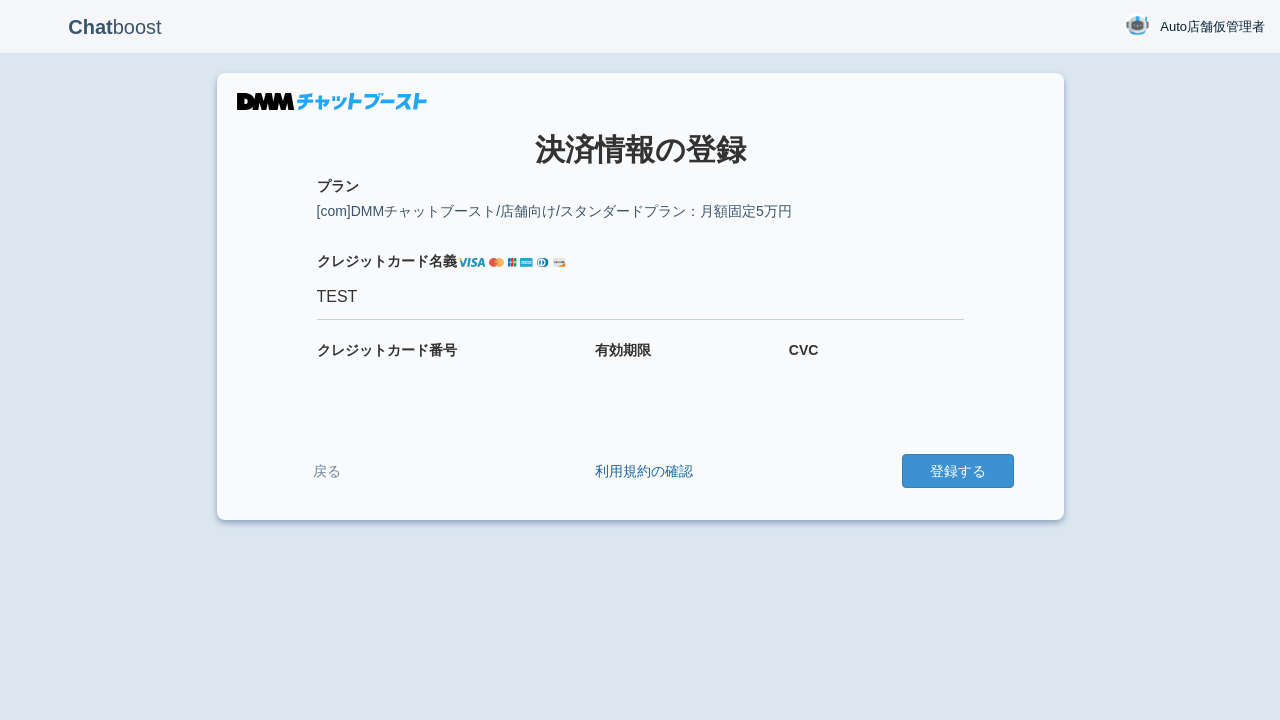 type on "TEST" 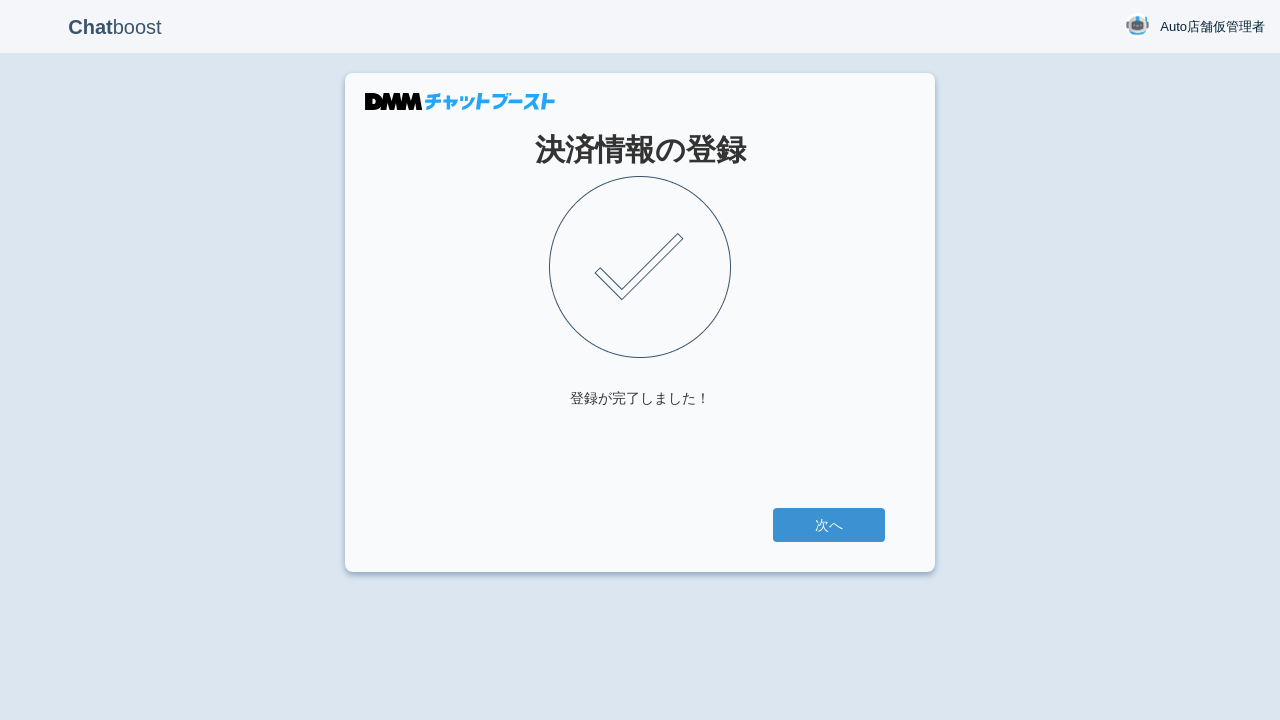 scroll, scrollTop: 0, scrollLeft: 0, axis: both 